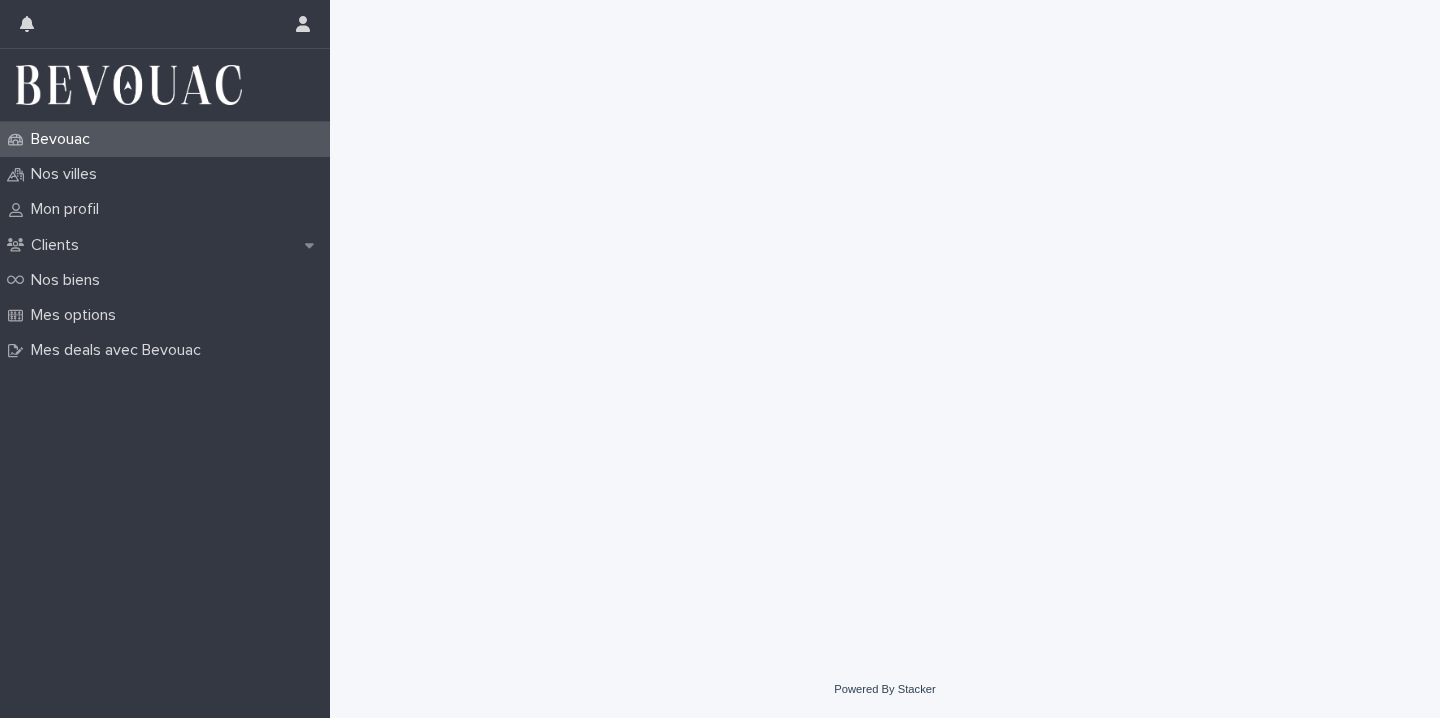 scroll, scrollTop: 0, scrollLeft: 0, axis: both 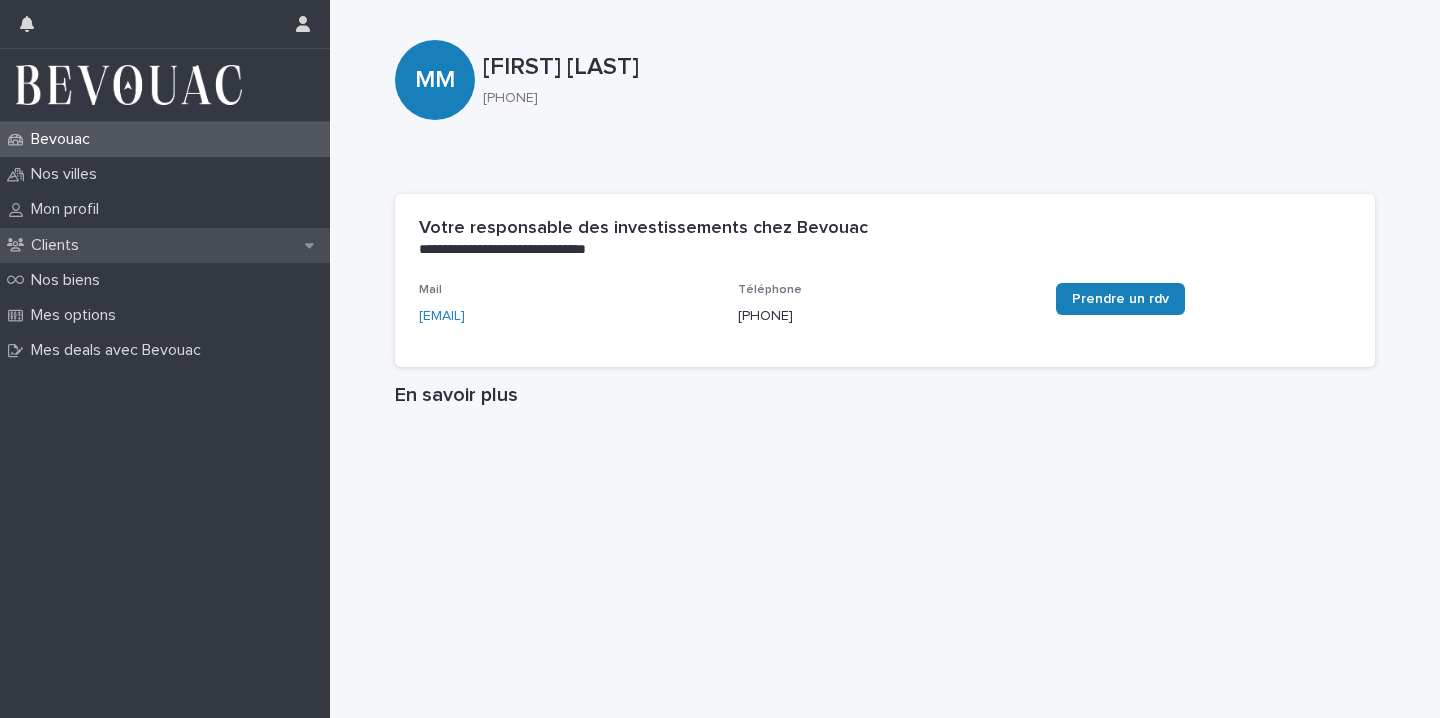 click on "Clients" at bounding box center [59, 245] 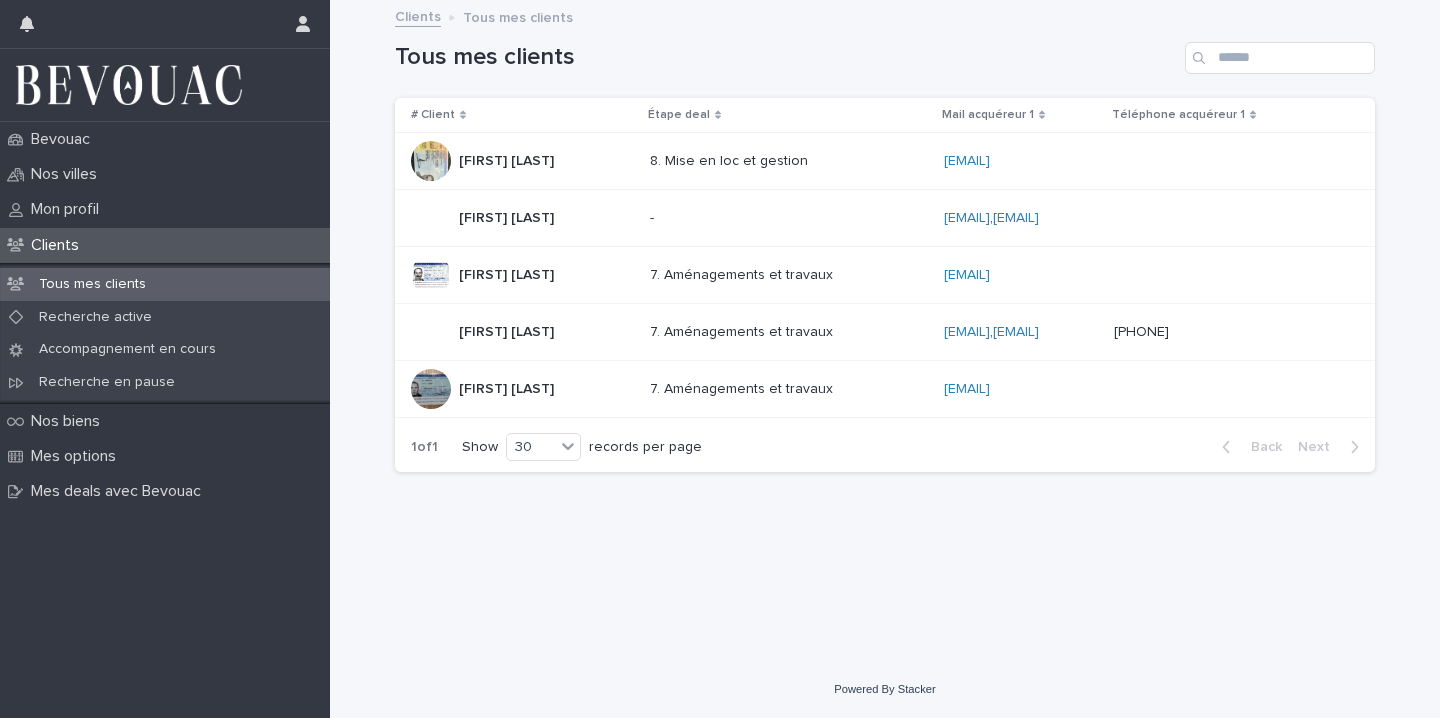 click on "[FIRST] [LAST]" at bounding box center [508, 330] 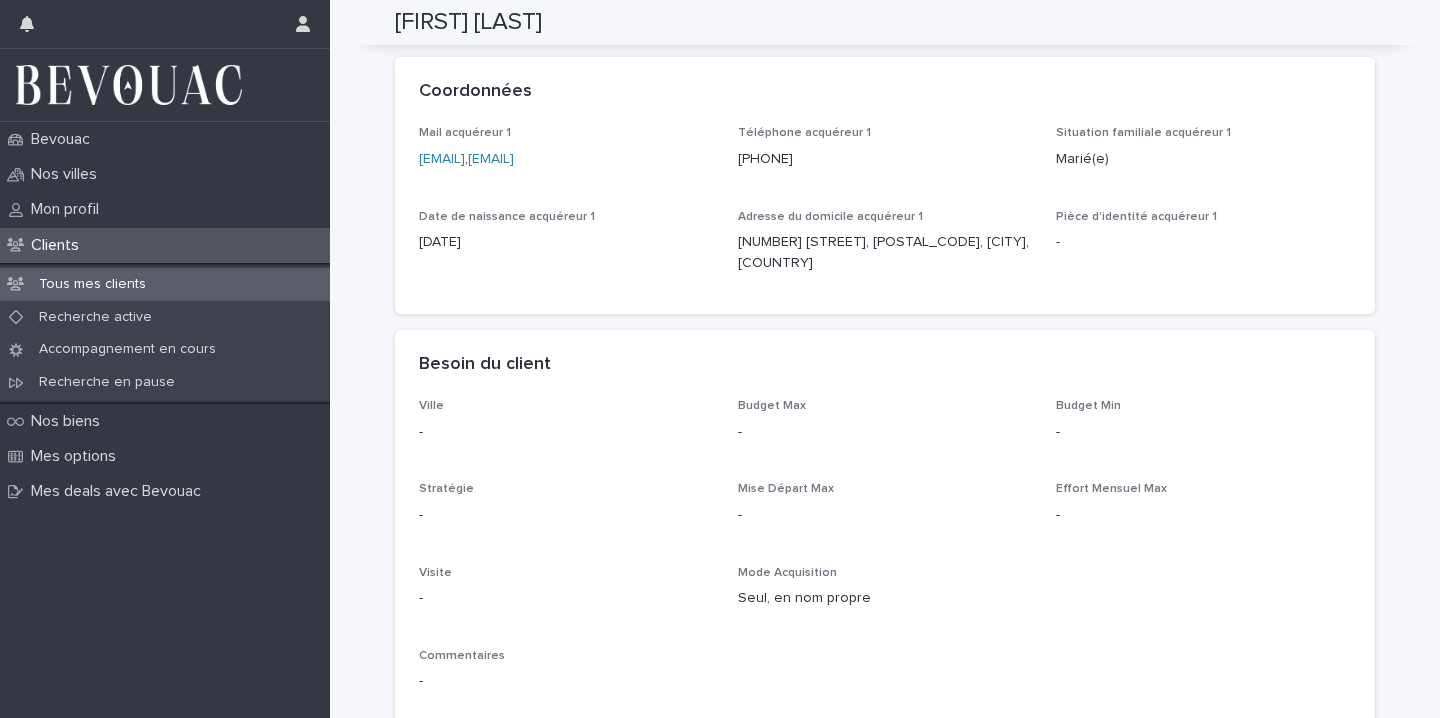 scroll, scrollTop: 0, scrollLeft: 0, axis: both 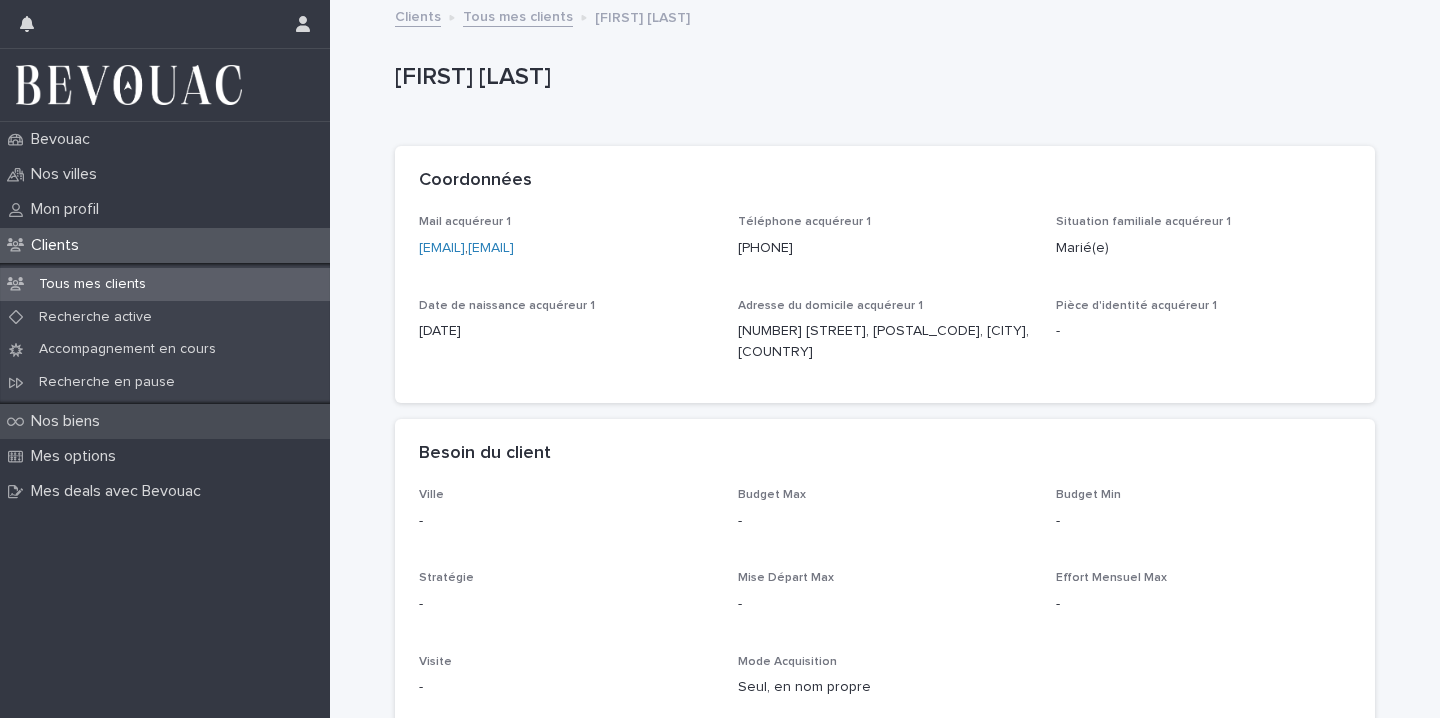 click on "Nos biens" at bounding box center [69, 421] 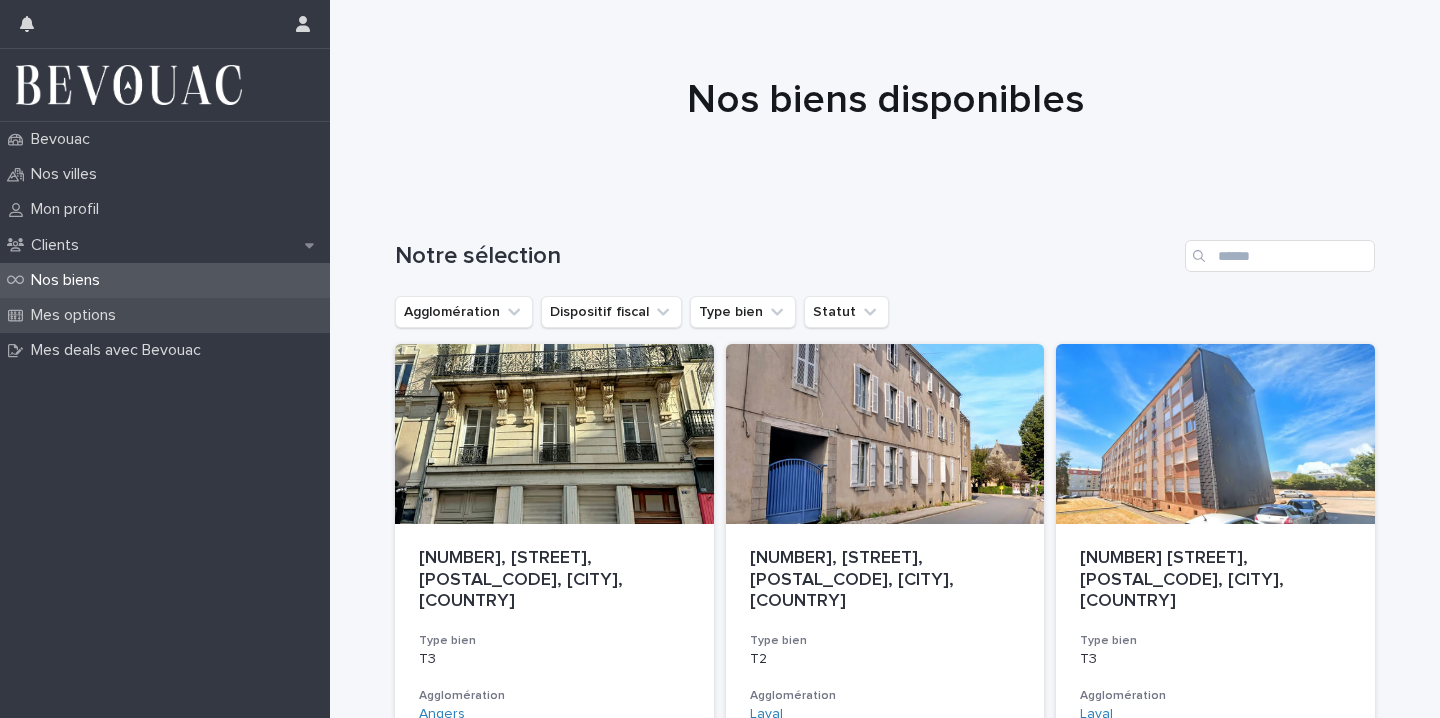 click on "Mes options" at bounding box center (165, 315) 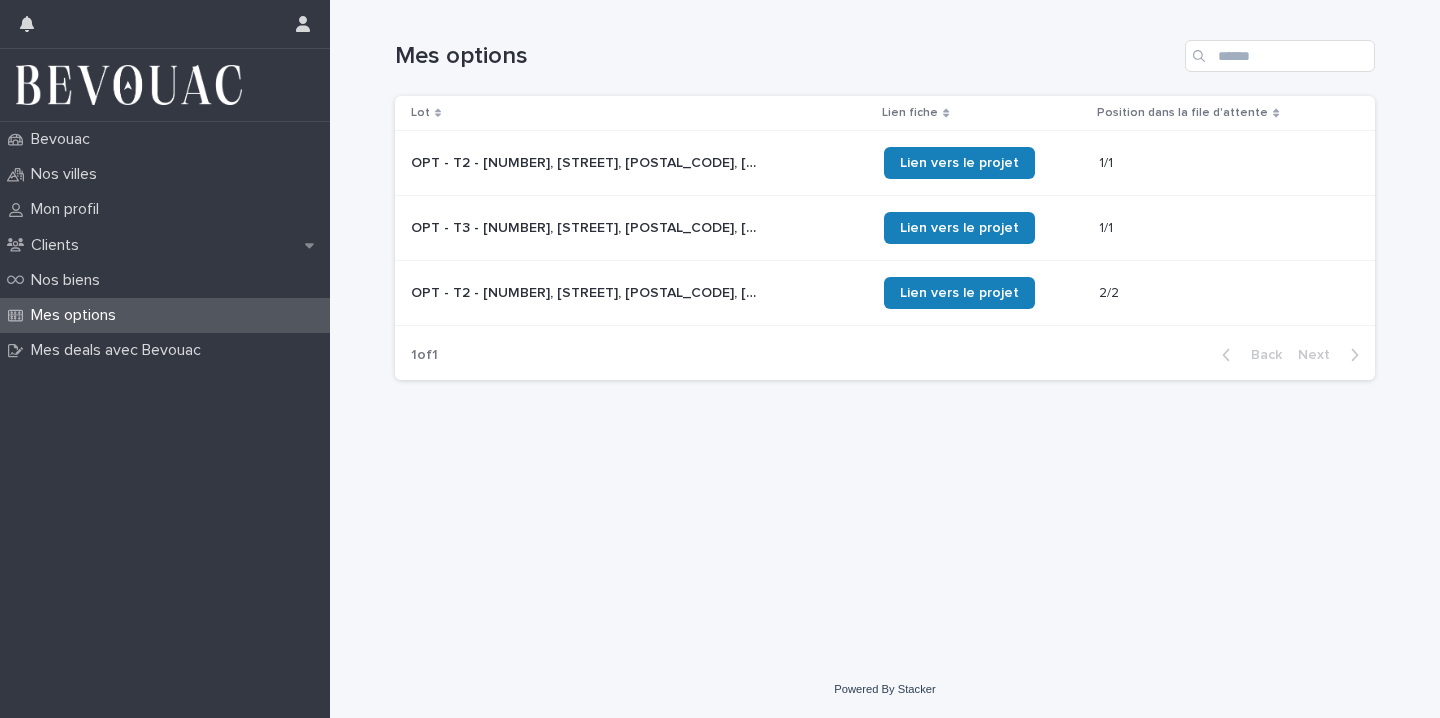 click on "OPT - T3 - [NUMBER], [STREET], [POSTAL_CODE], [CITY]-[NUMBER]-[NUMBER]" at bounding box center [588, 226] 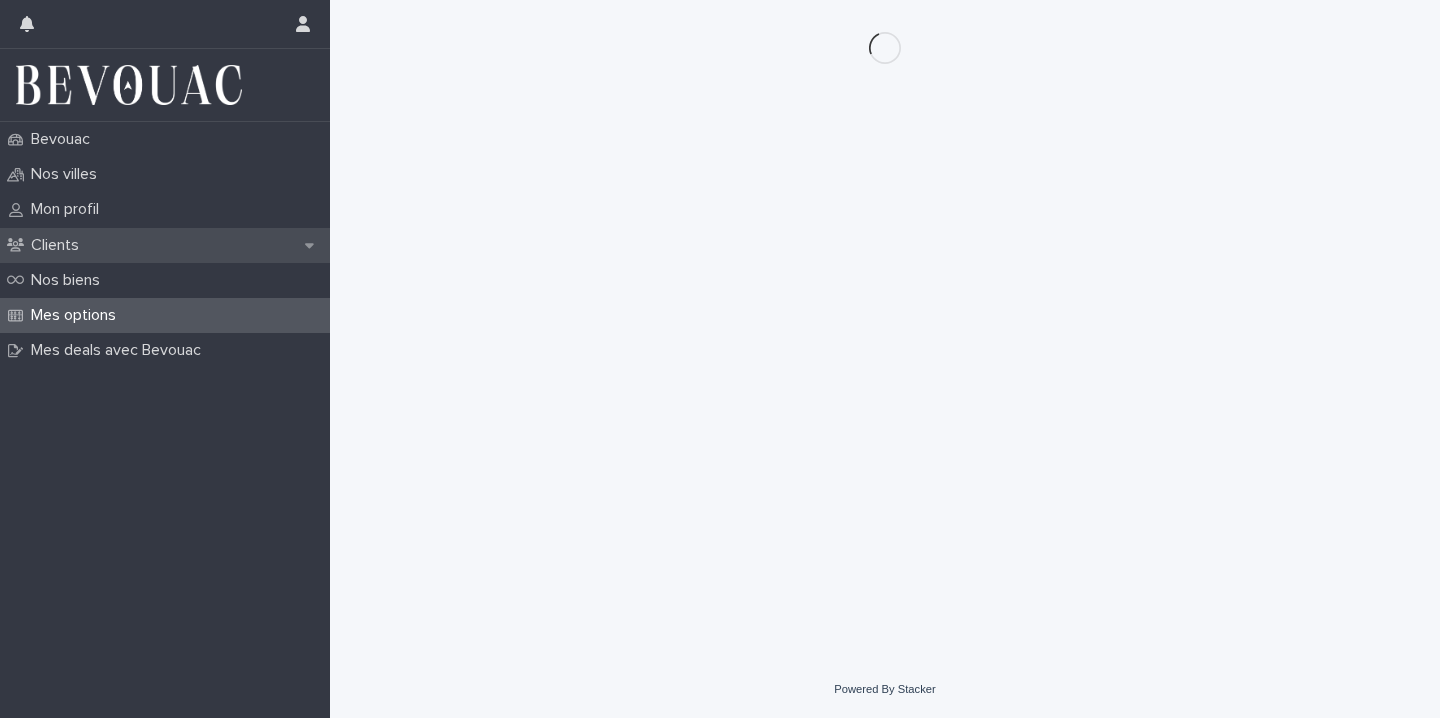click 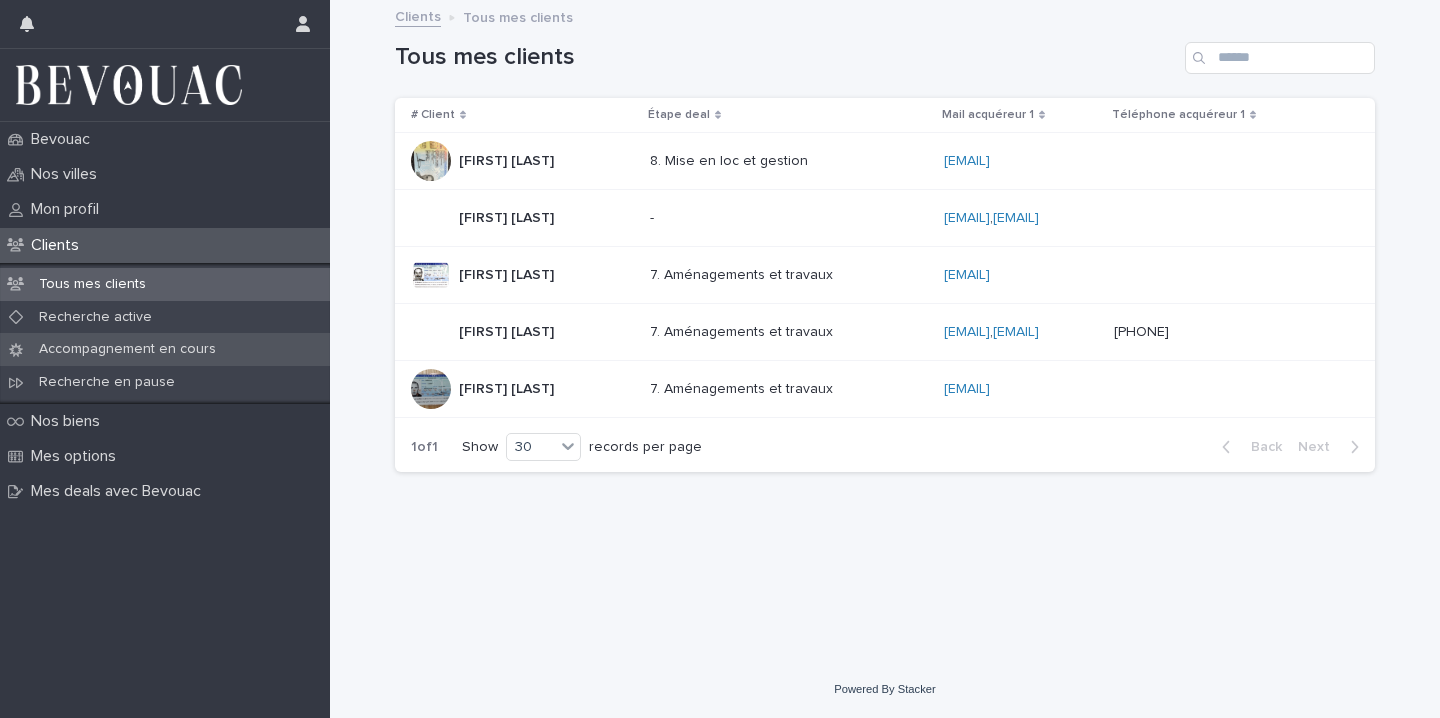 click on "Accompagnement en cours" at bounding box center (165, 349) 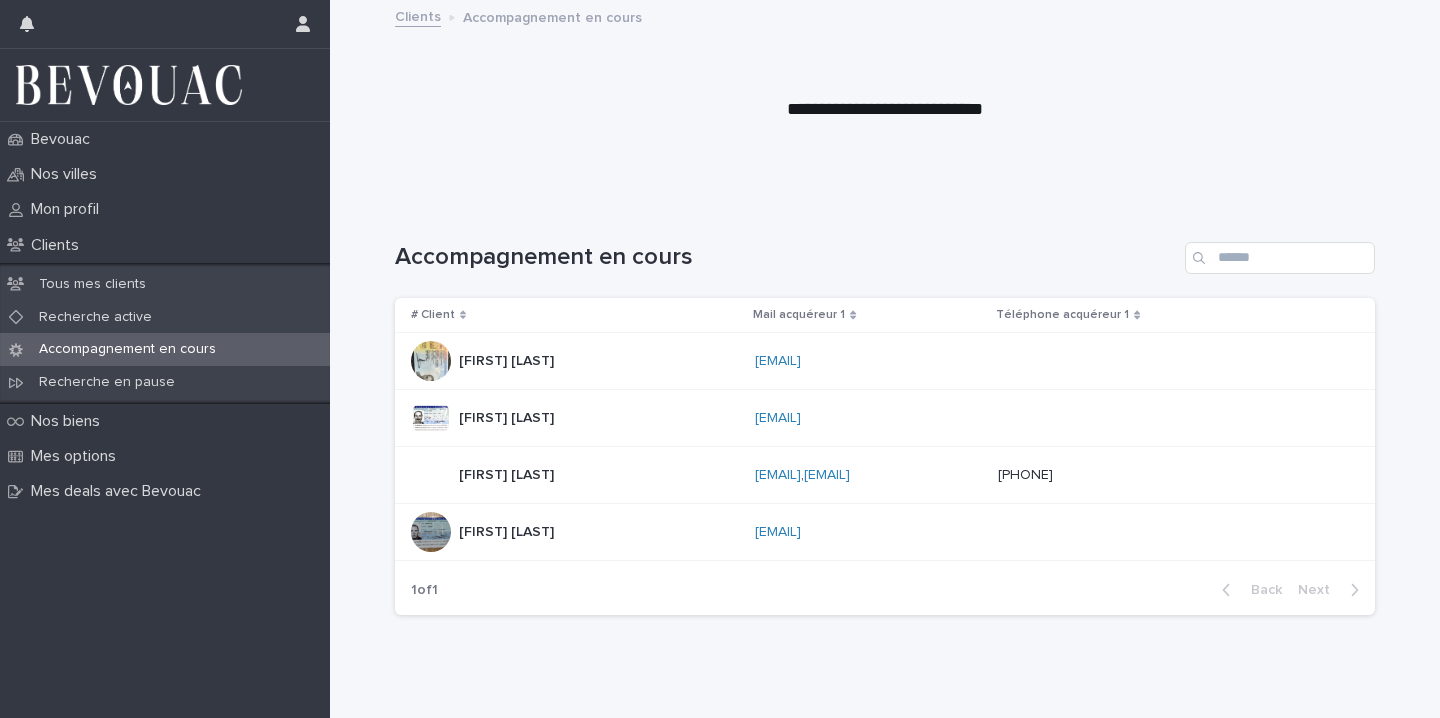 click on "[PHONE] [PHONE]" at bounding box center [1170, 475] 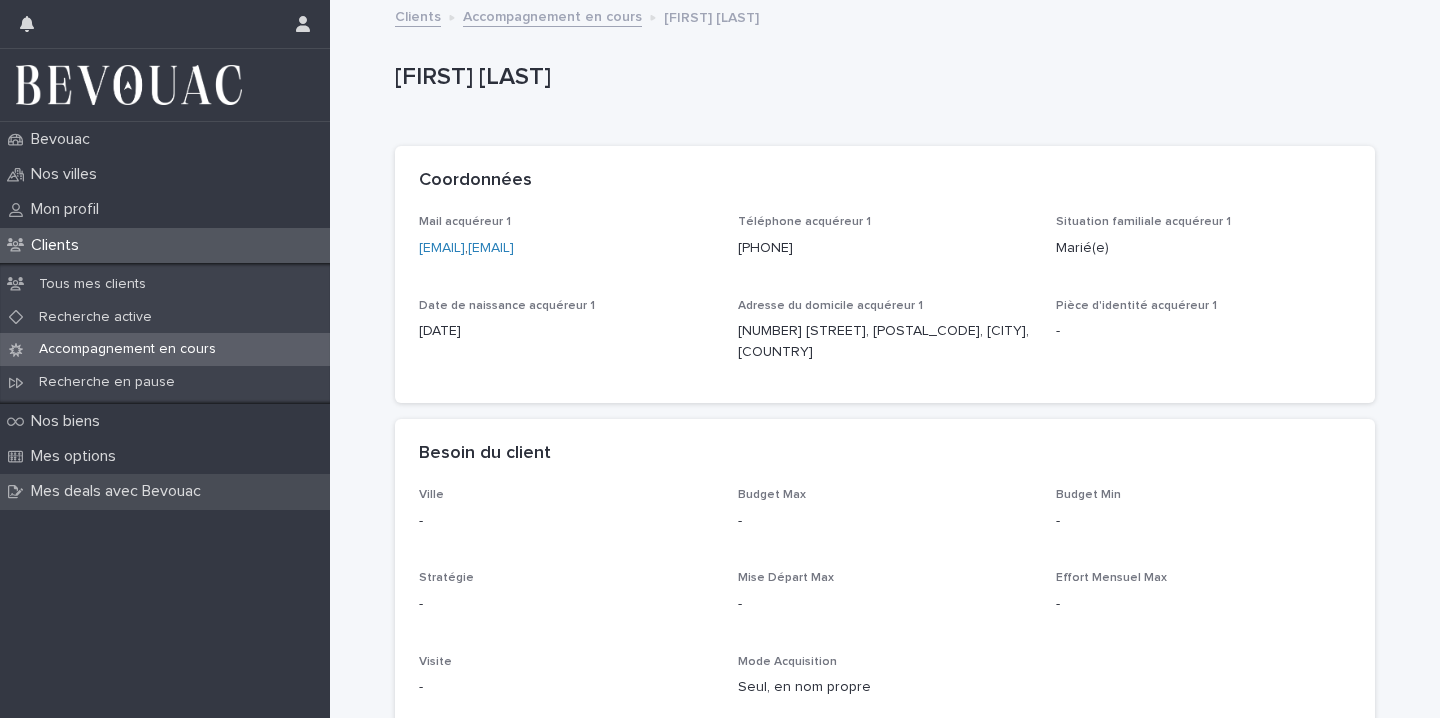 click on "Mes deals avec Bevouac" at bounding box center [120, 491] 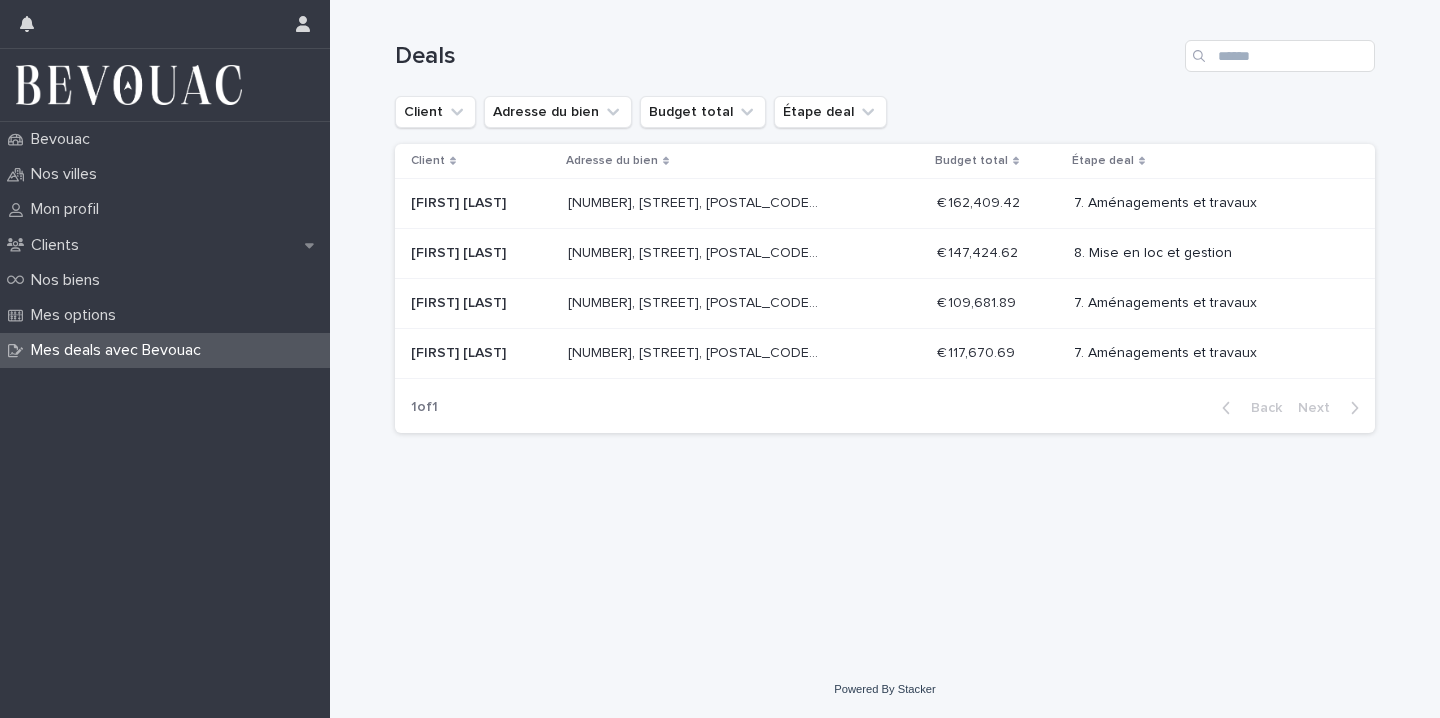 click on "Client" at bounding box center [477, 161] 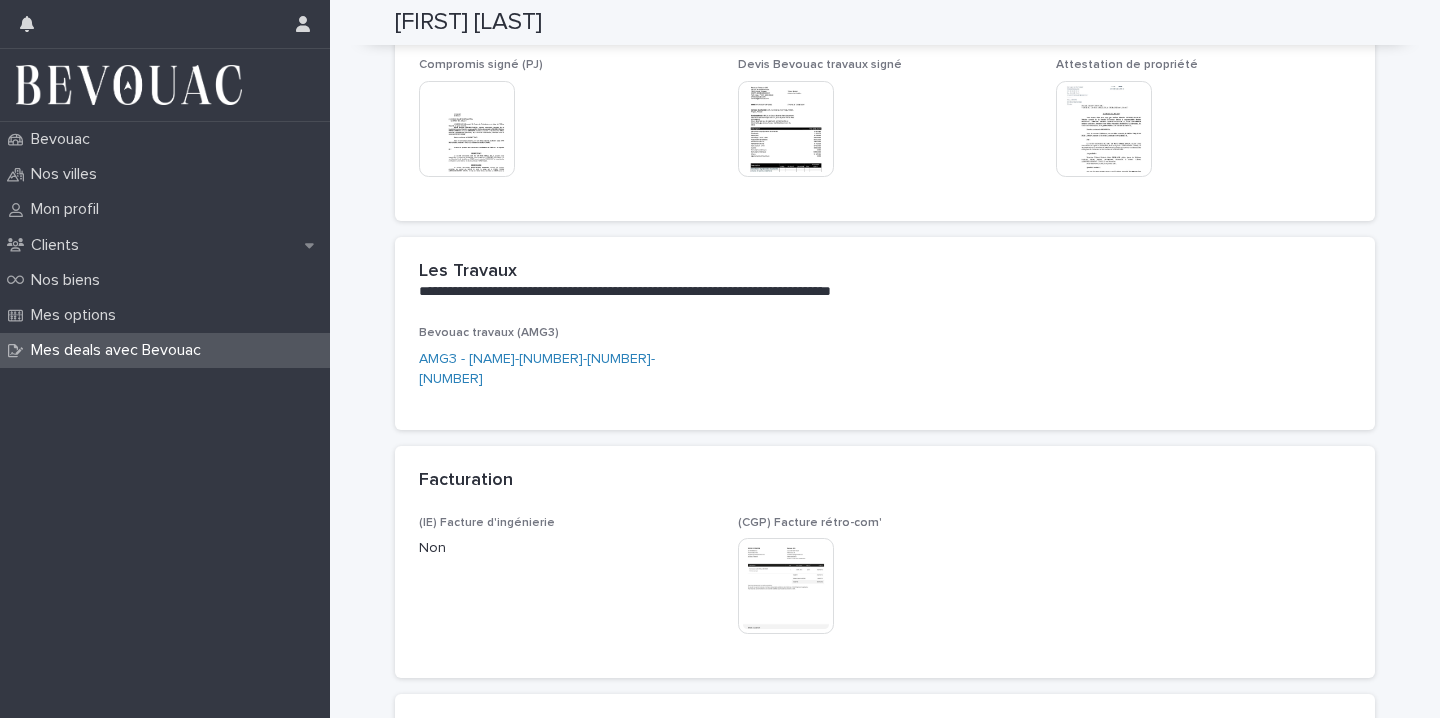 scroll, scrollTop: 13, scrollLeft: 0, axis: vertical 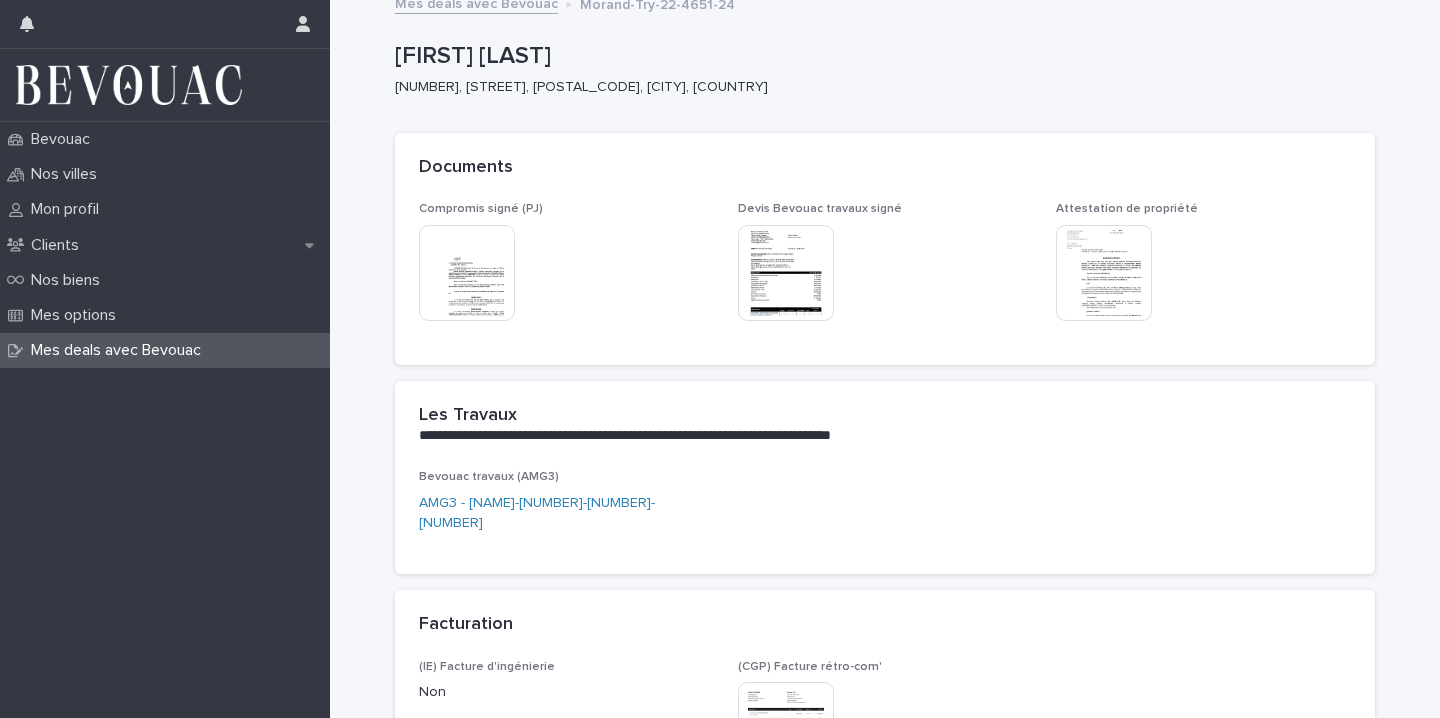 click at bounding box center [786, 273] 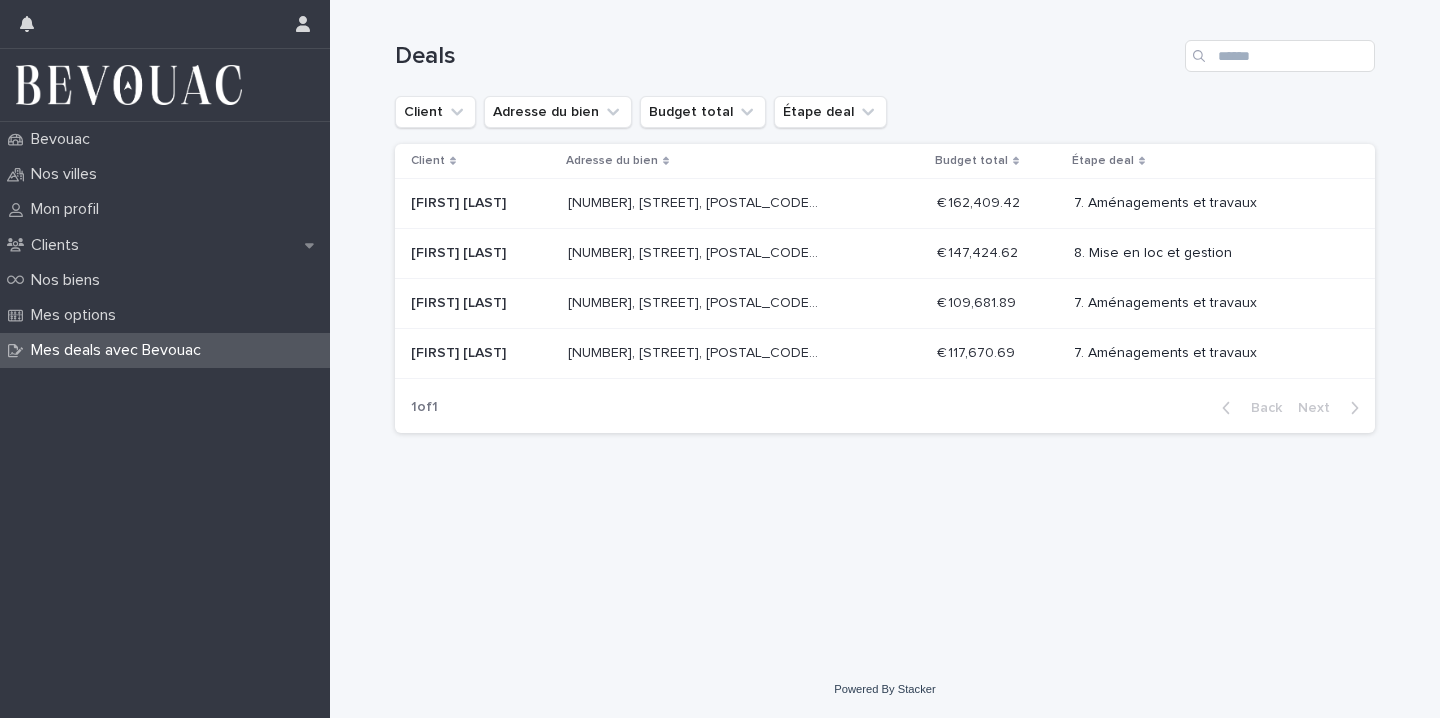 scroll, scrollTop: 0, scrollLeft: 0, axis: both 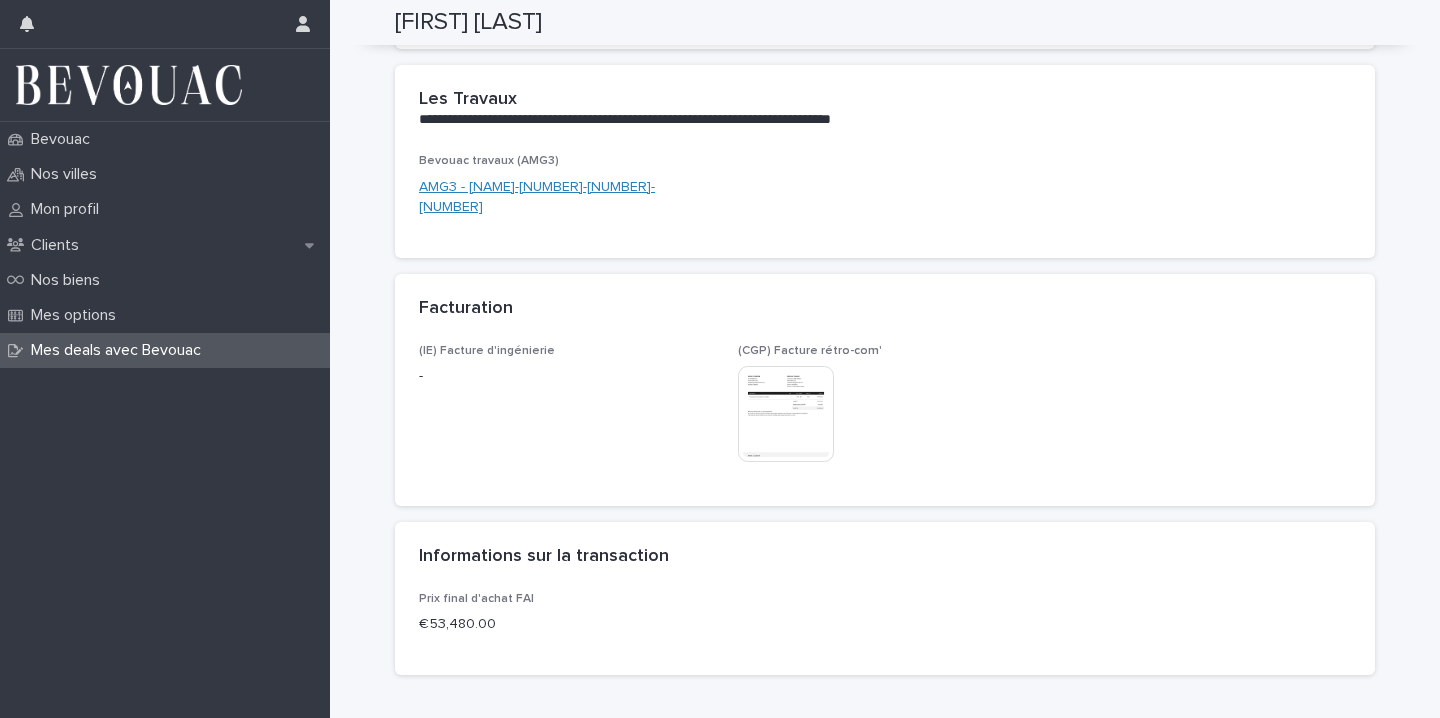 click on "AMG3 - [NAME]-[NUMBER]-[NUMBER]-[NUMBER]" at bounding box center [566, 198] 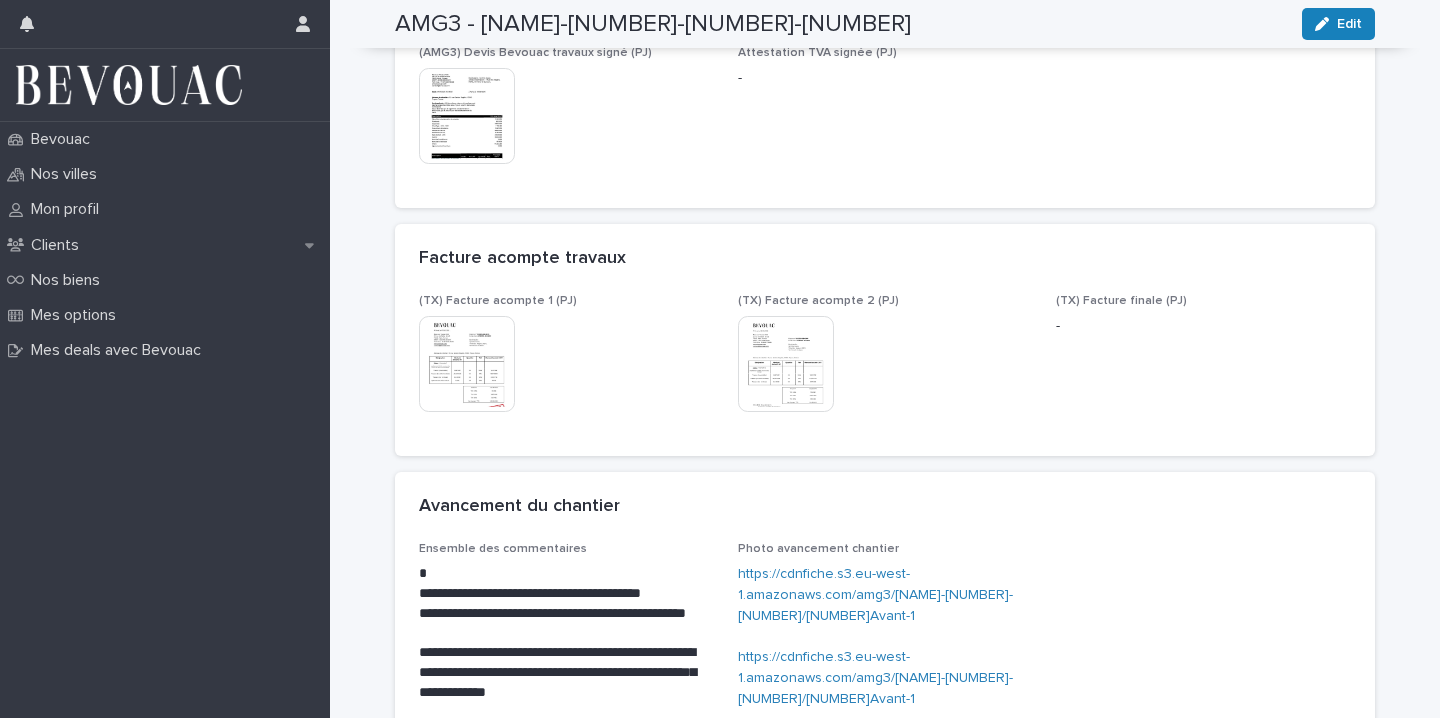 scroll, scrollTop: 497, scrollLeft: 0, axis: vertical 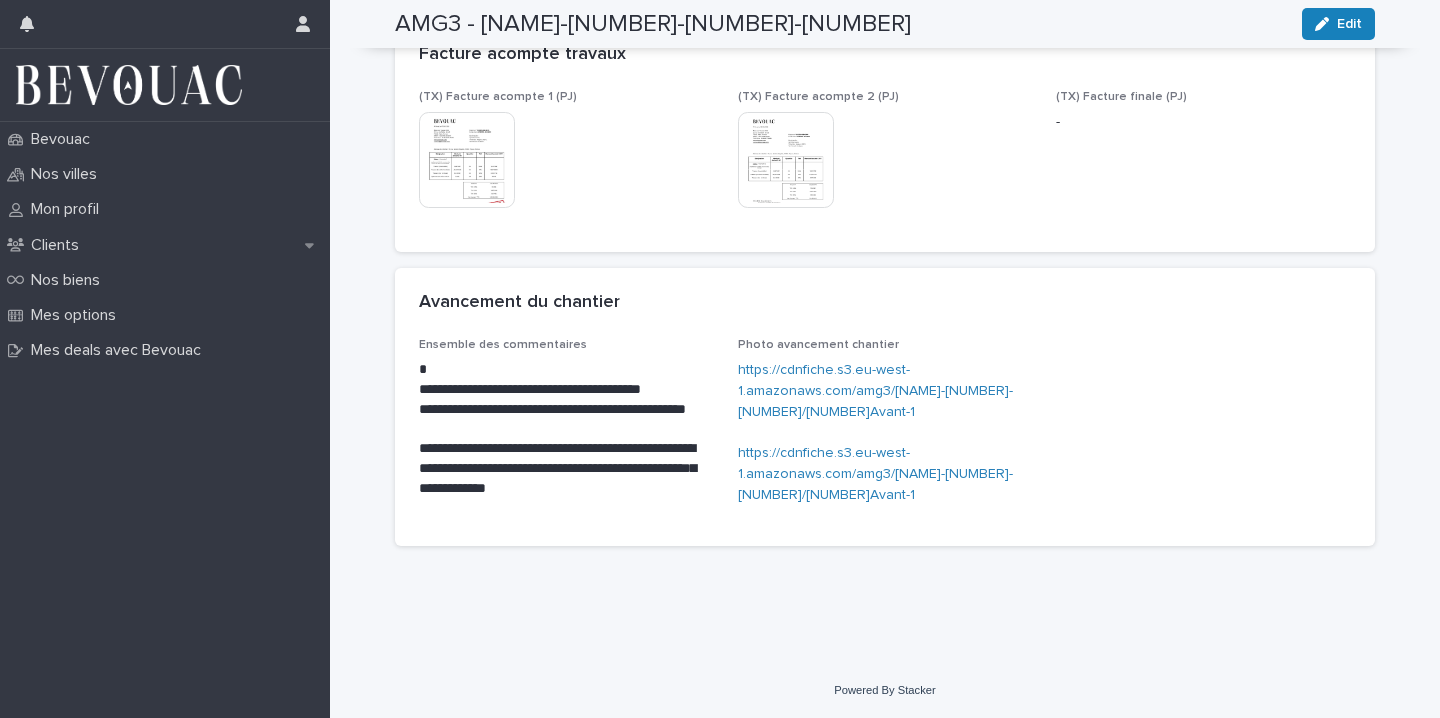 click on "https://cdnfiche.s3.eu-west-1.amazonaws.com/amg3/[NAME]-[NUMBER]-[NUMBER]/[NUMBER]Avant-1" at bounding box center (875, 391) 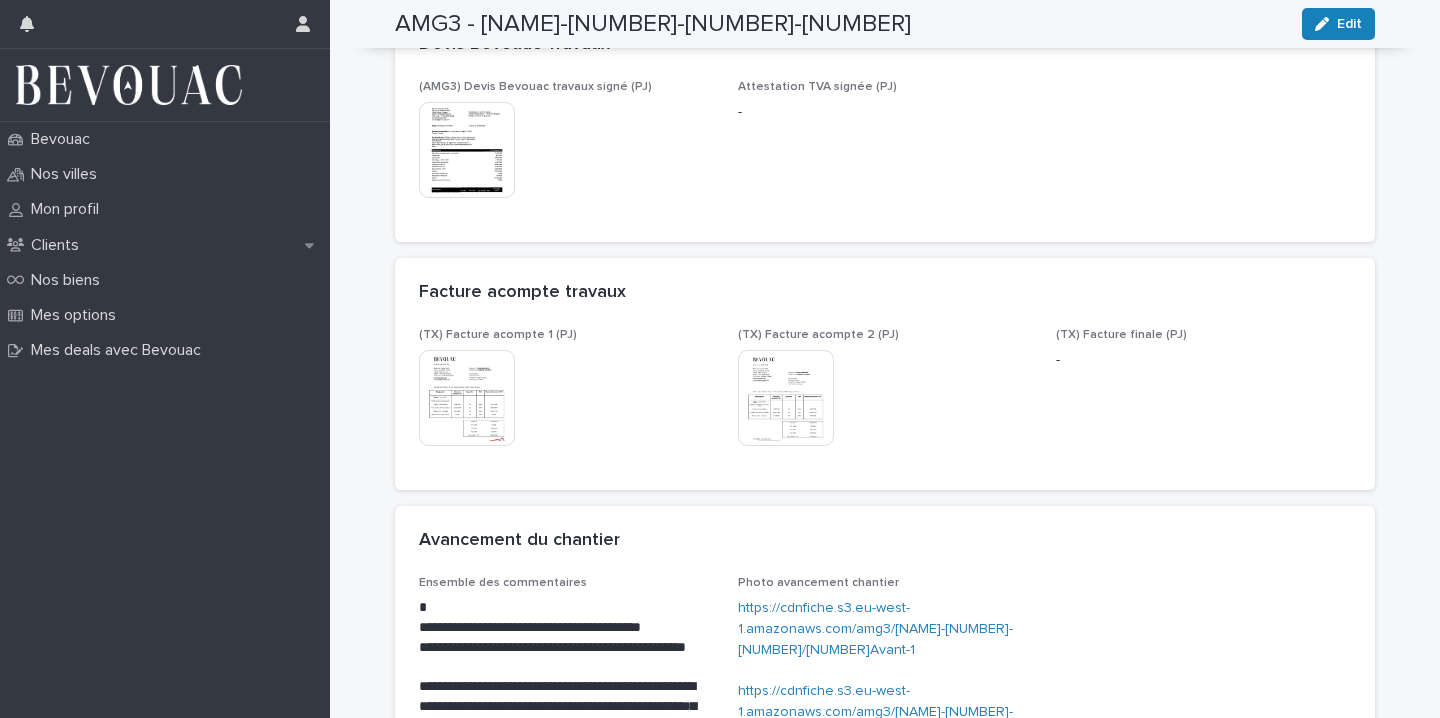 scroll, scrollTop: 241, scrollLeft: 0, axis: vertical 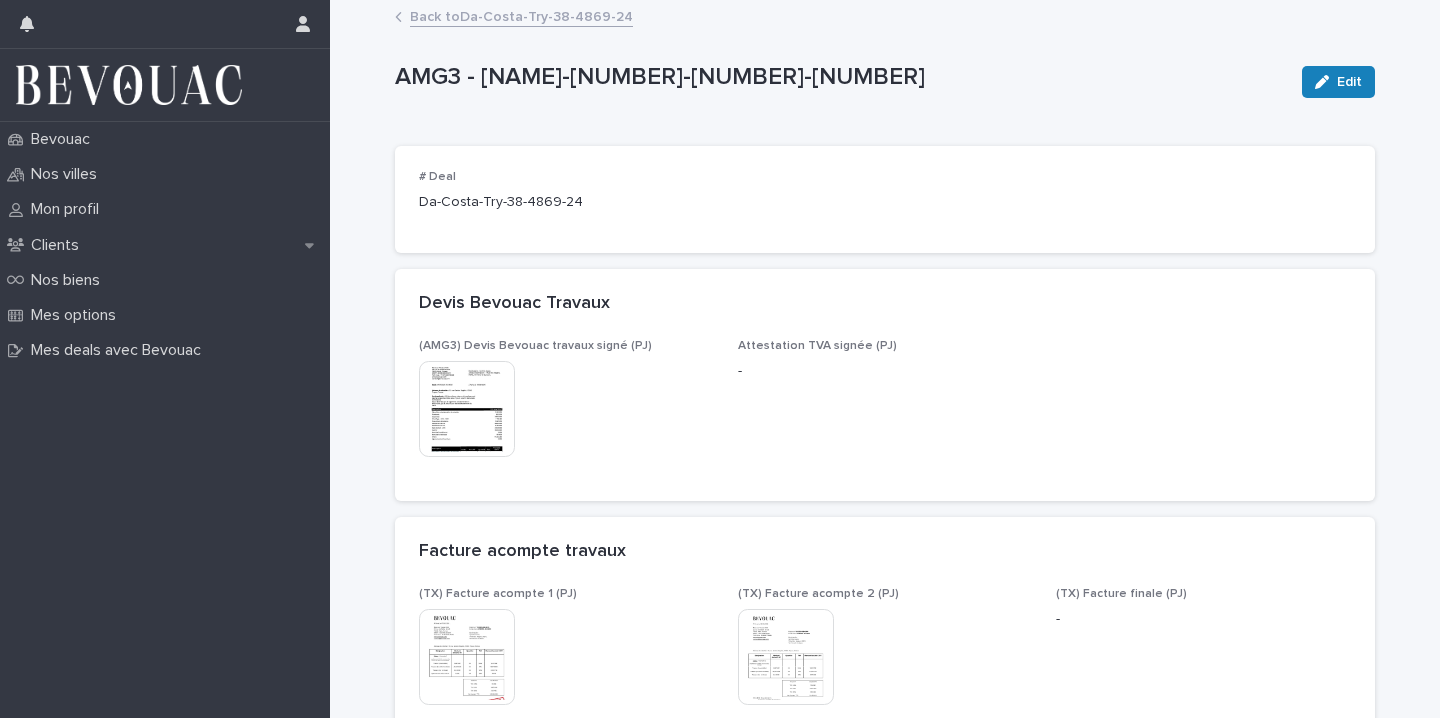 click on "Back to  [NAME]-[NUMBER]-[NUMBER]" at bounding box center [521, 15] 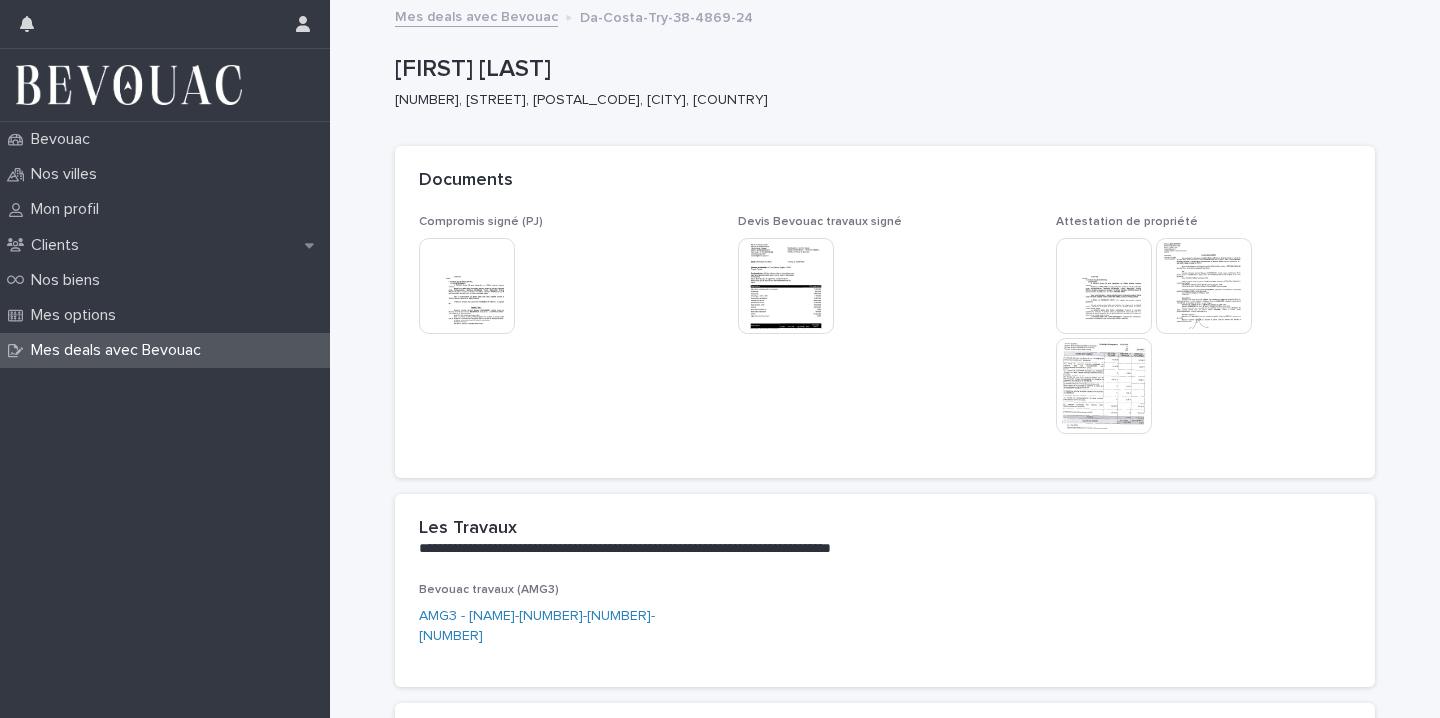 click on "Mes deals avec Bevouac" at bounding box center [120, 350] 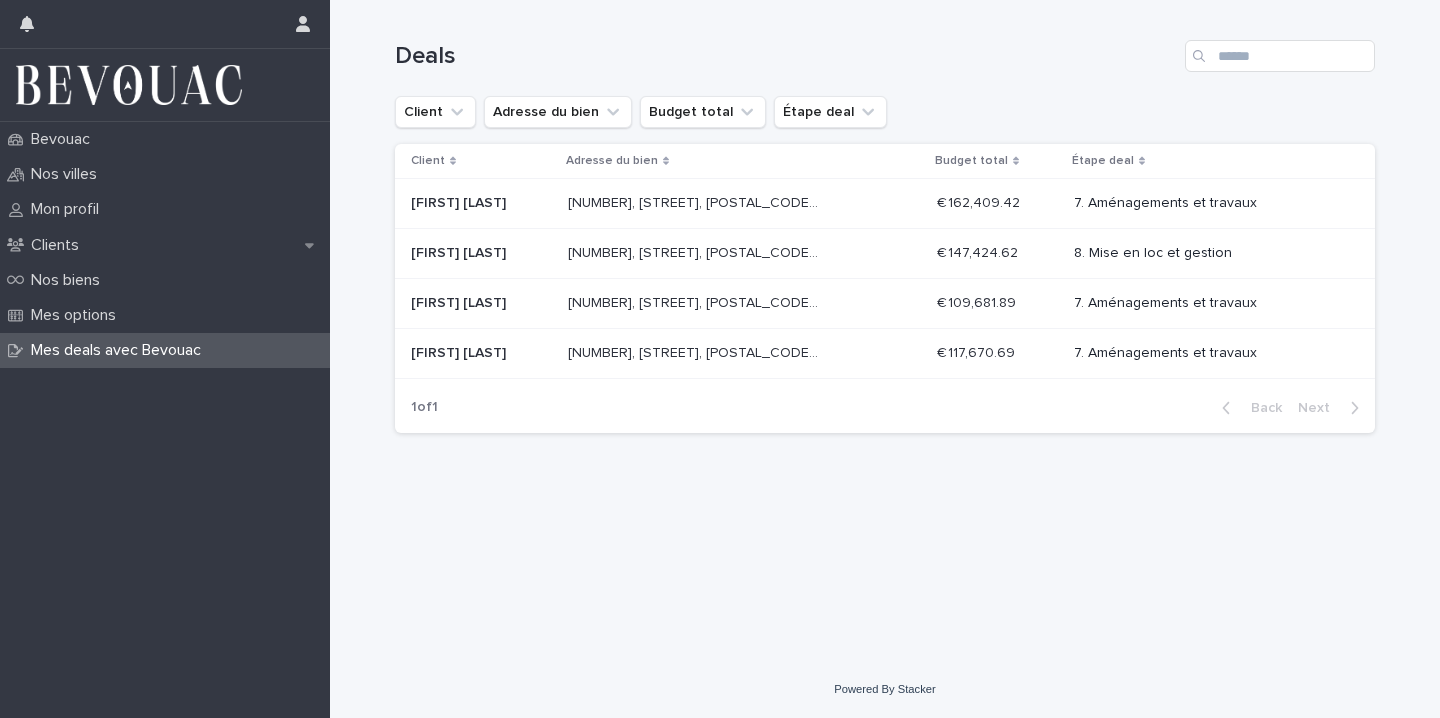 click on "[FIRST] [LAST] [FIRST] [LAST]" at bounding box center (477, 353) 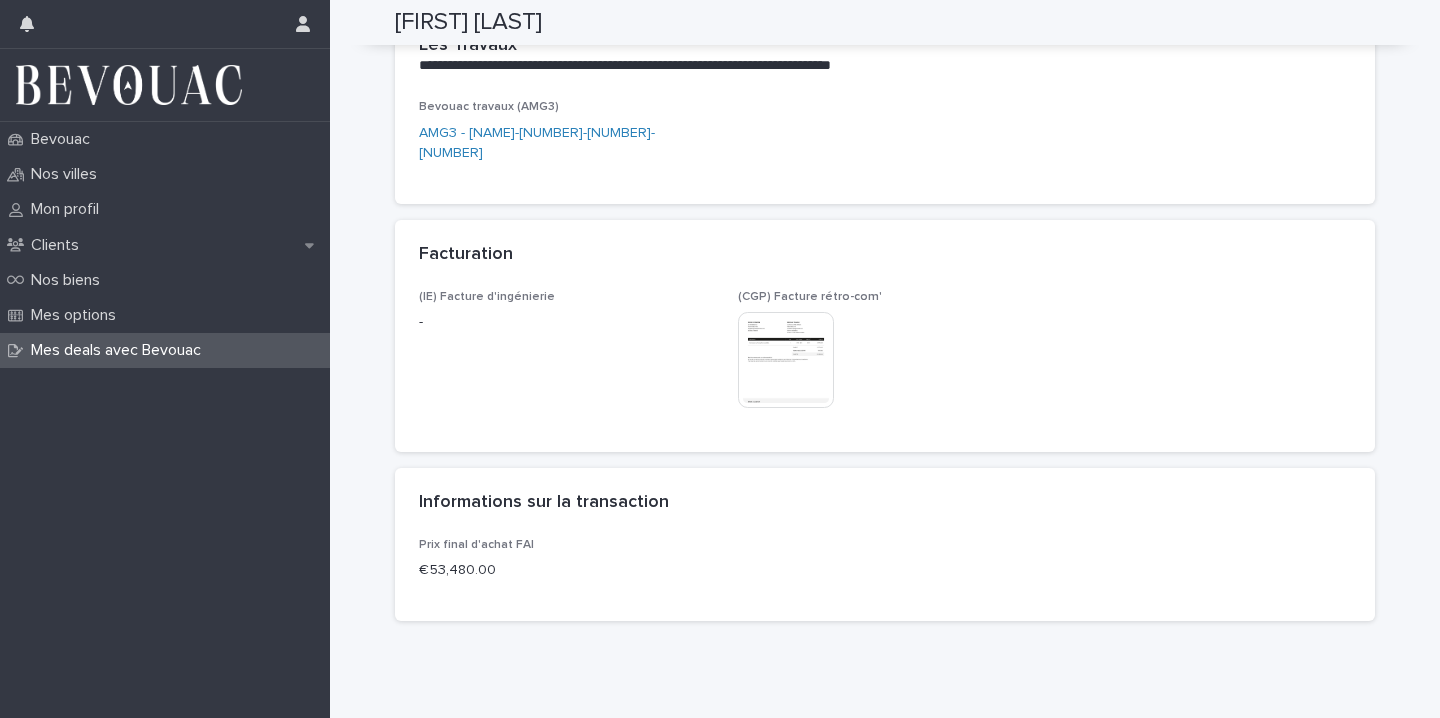 scroll, scrollTop: 464, scrollLeft: 0, axis: vertical 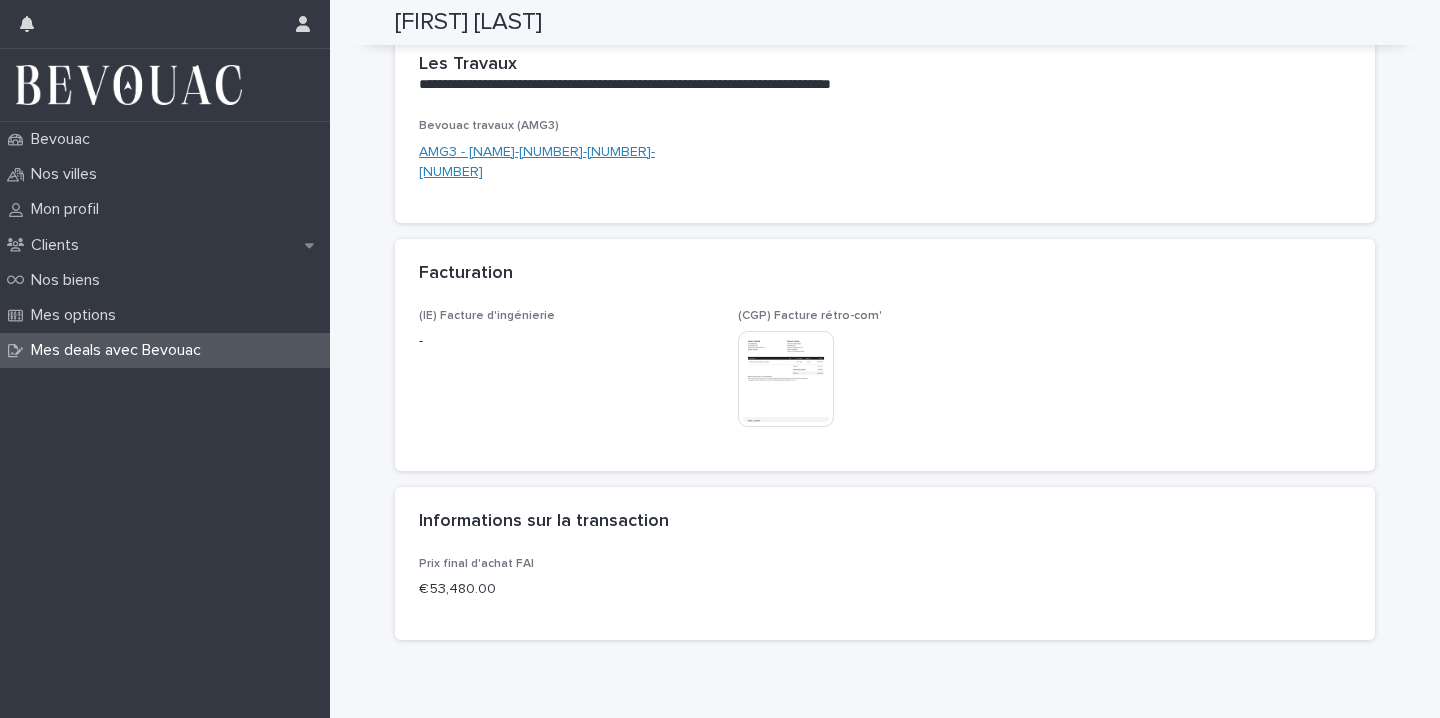 click on "AMG3 - [NAME]-[NUMBER]-[NUMBER]-[NUMBER]" at bounding box center (566, 163) 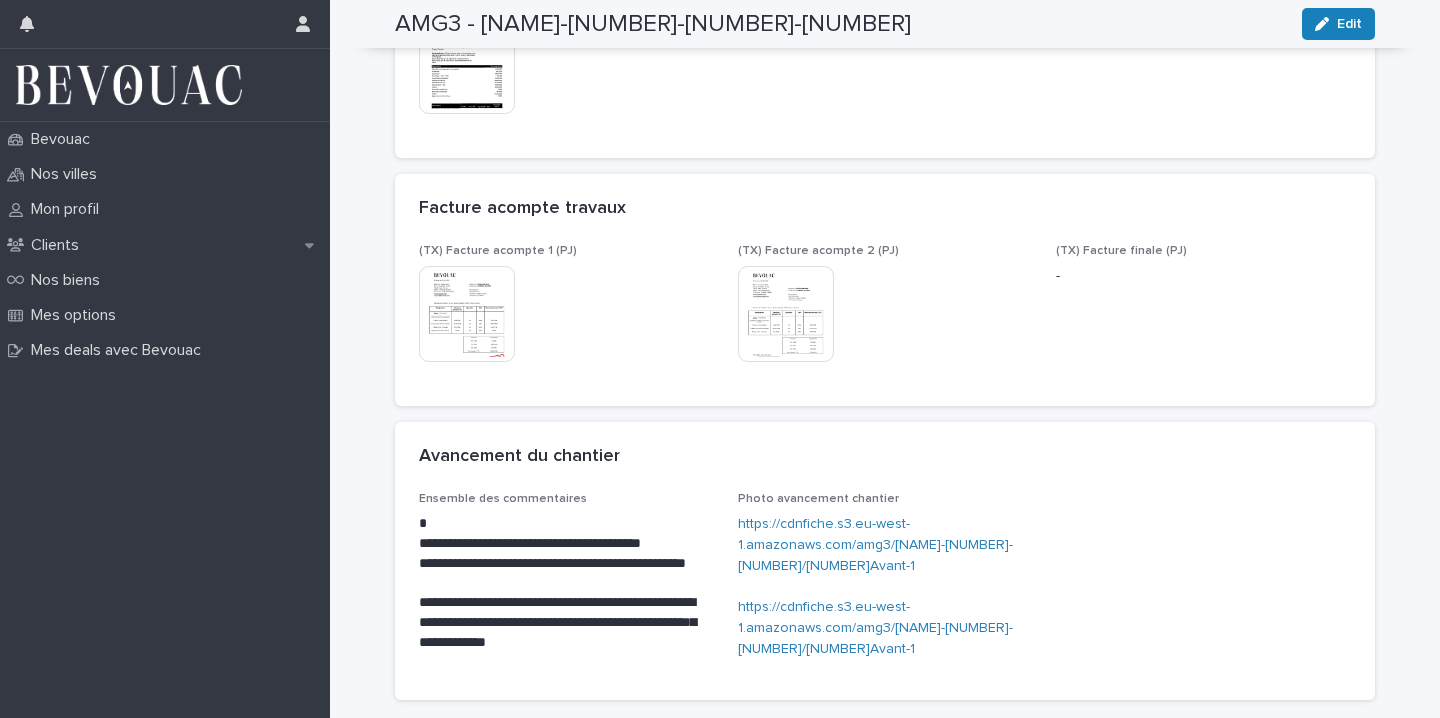 scroll, scrollTop: 346, scrollLeft: 0, axis: vertical 